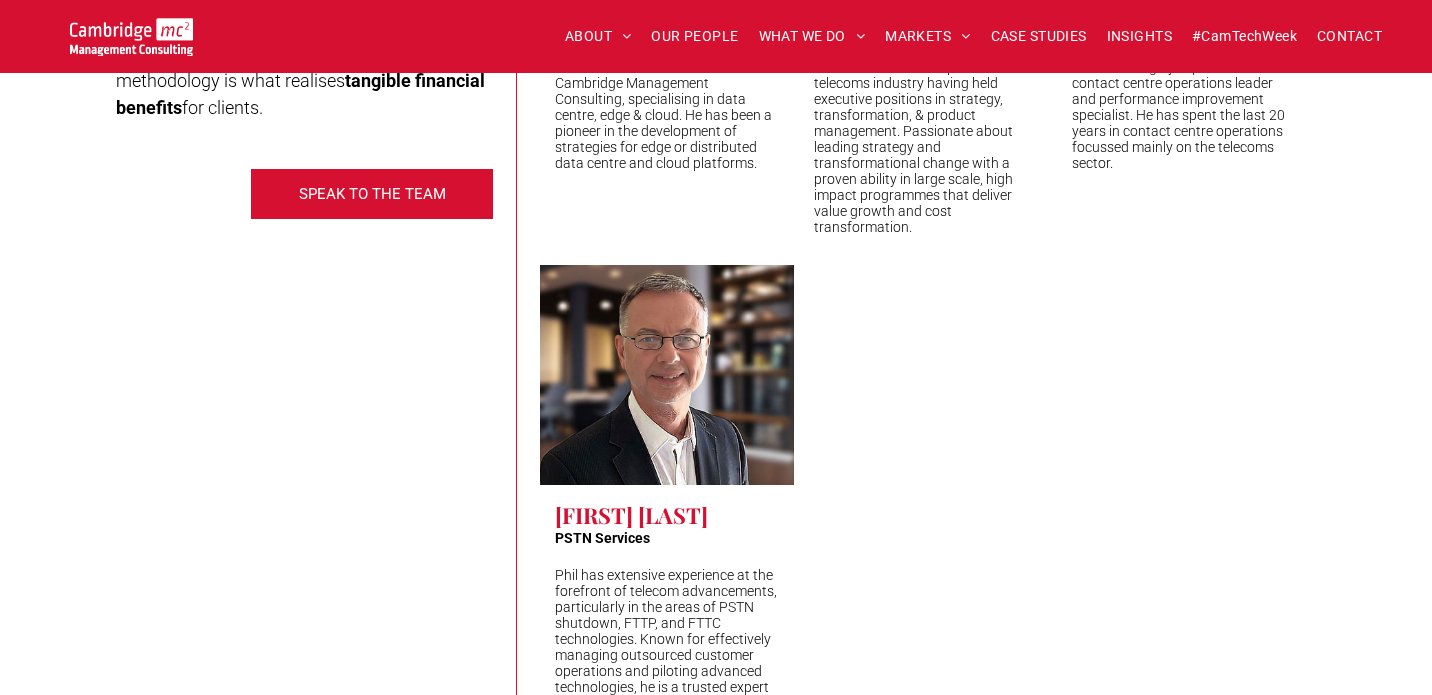 scroll, scrollTop: 6400, scrollLeft: 0, axis: vertical 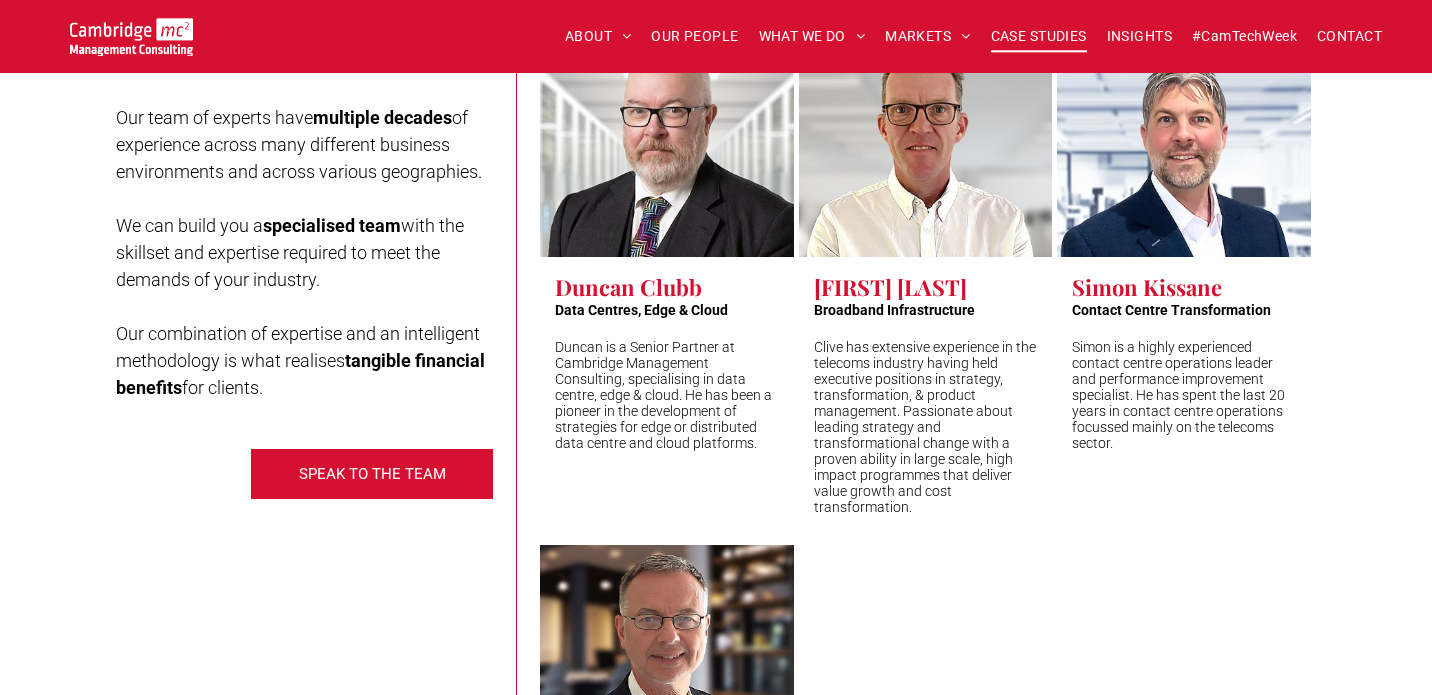 click on "CASE STUDIES" at bounding box center [1039, 36] 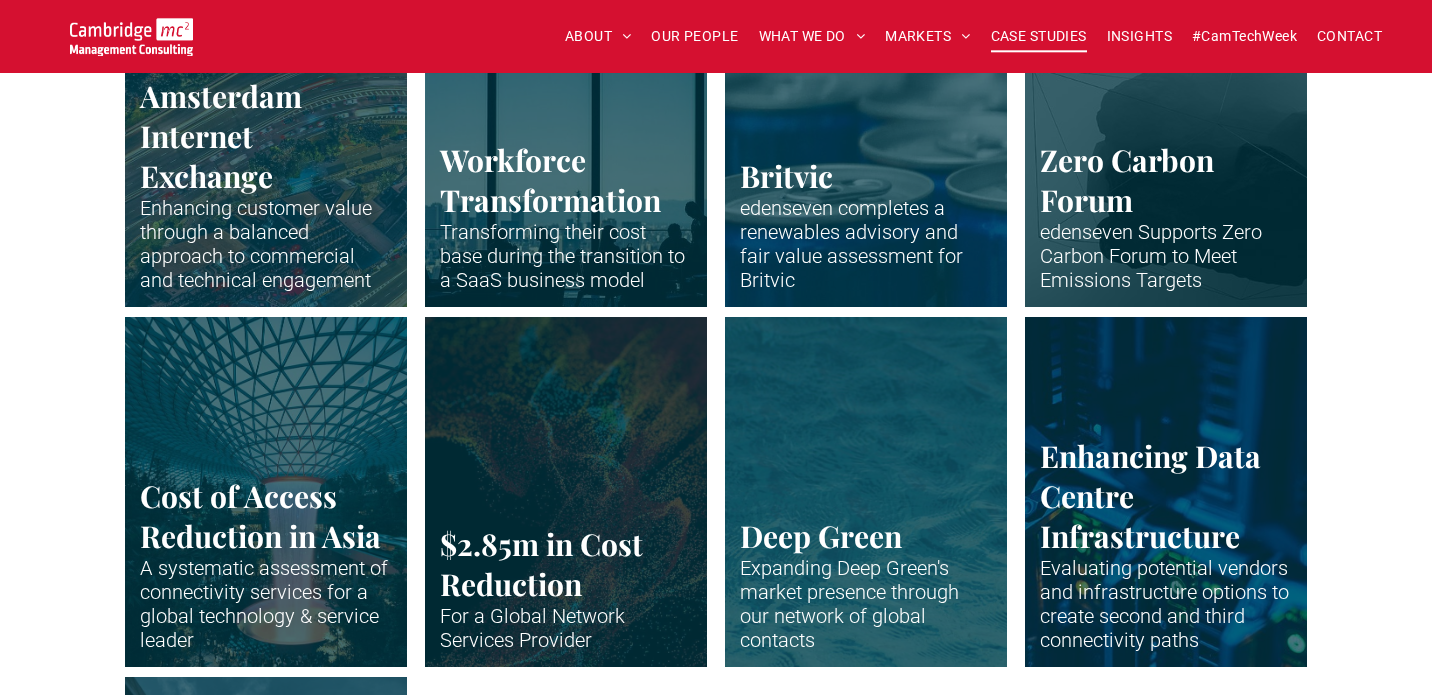 scroll, scrollTop: 4000, scrollLeft: 0, axis: vertical 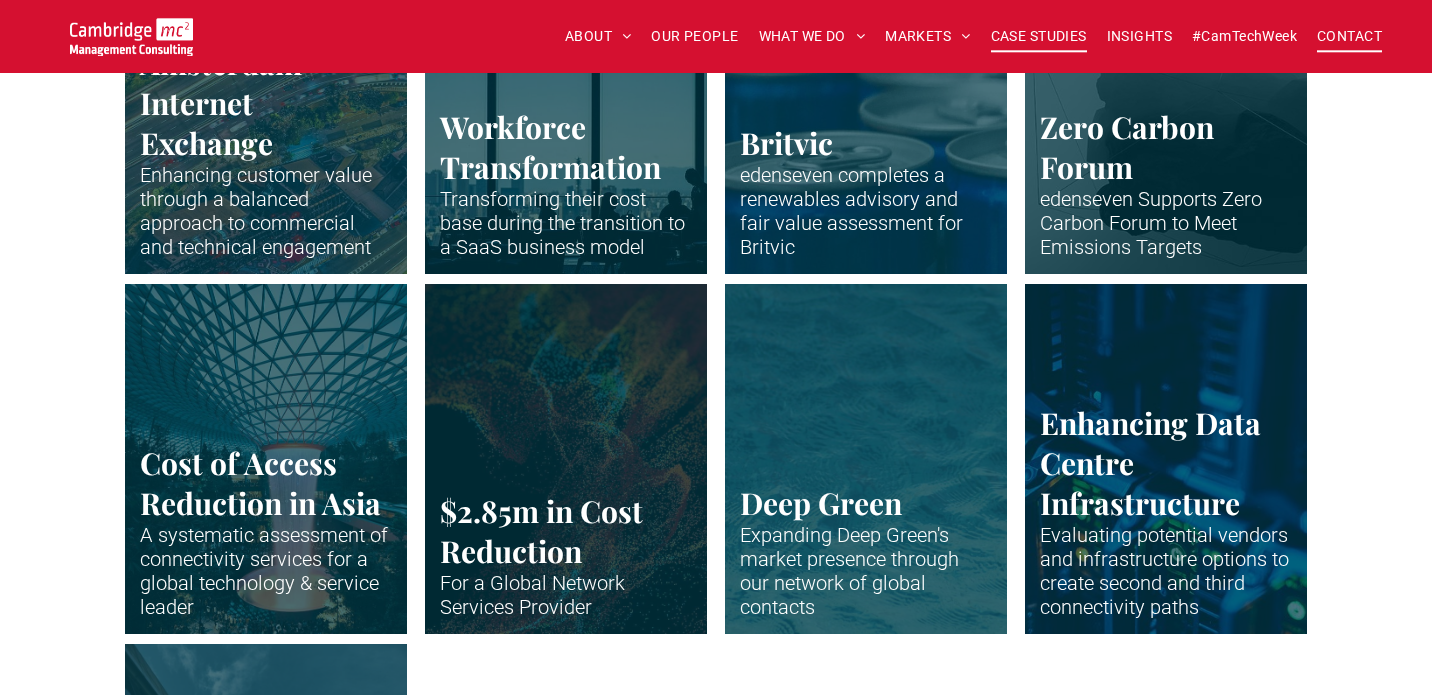 click on "CONTACT" at bounding box center (1349, 36) 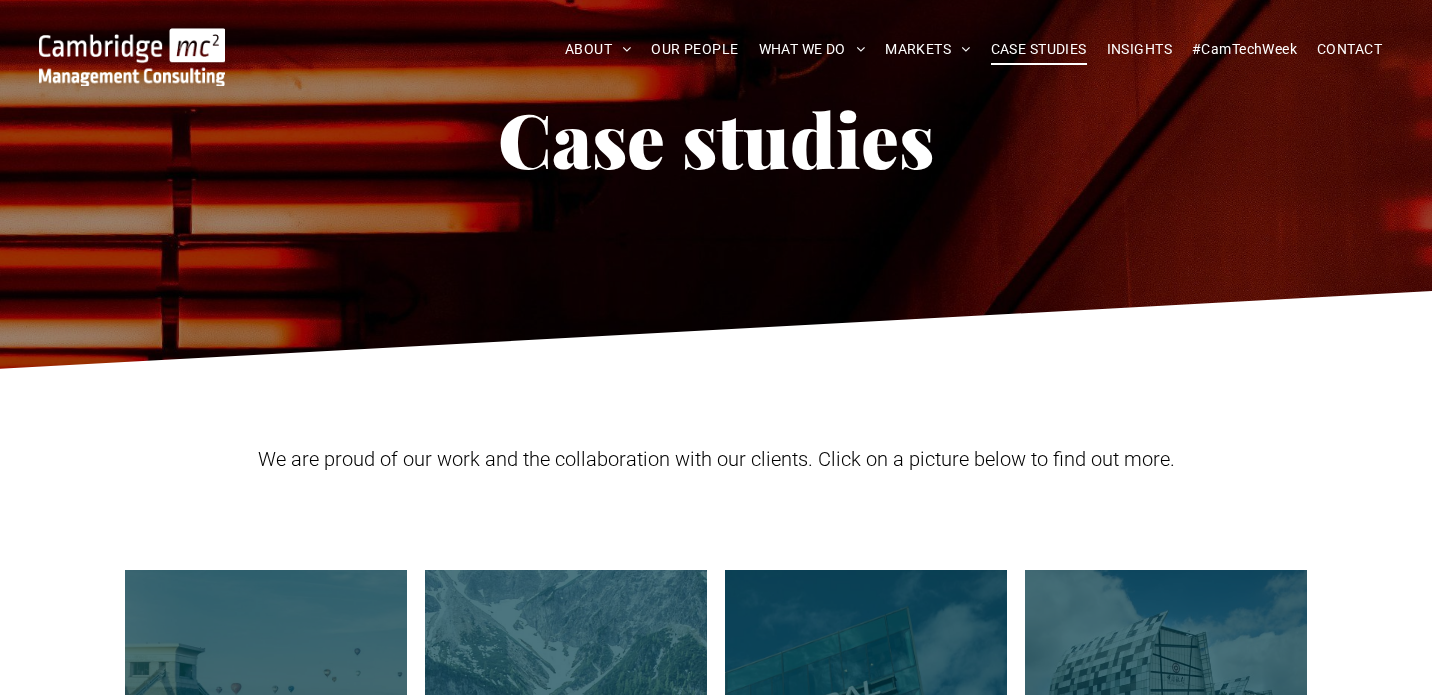 scroll, scrollTop: 0, scrollLeft: 0, axis: both 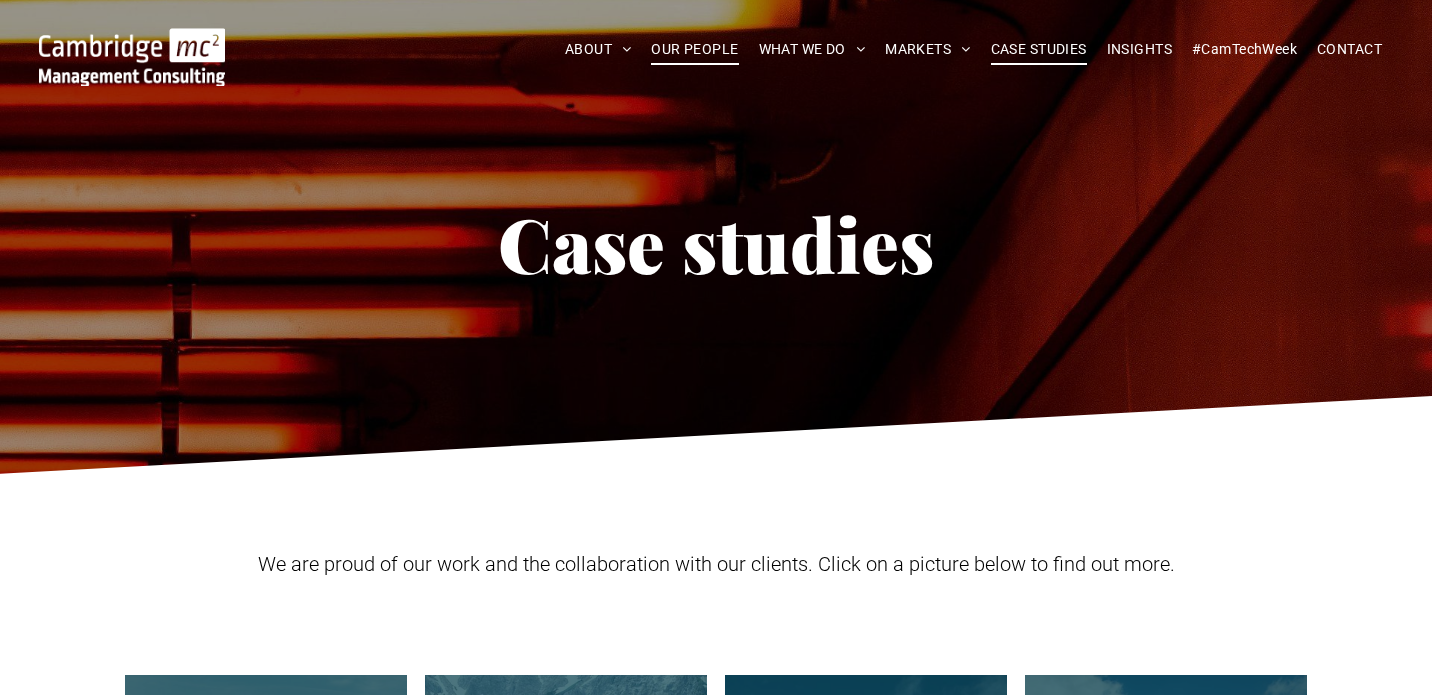 click on "OUR PEOPLE" at bounding box center (694, 49) 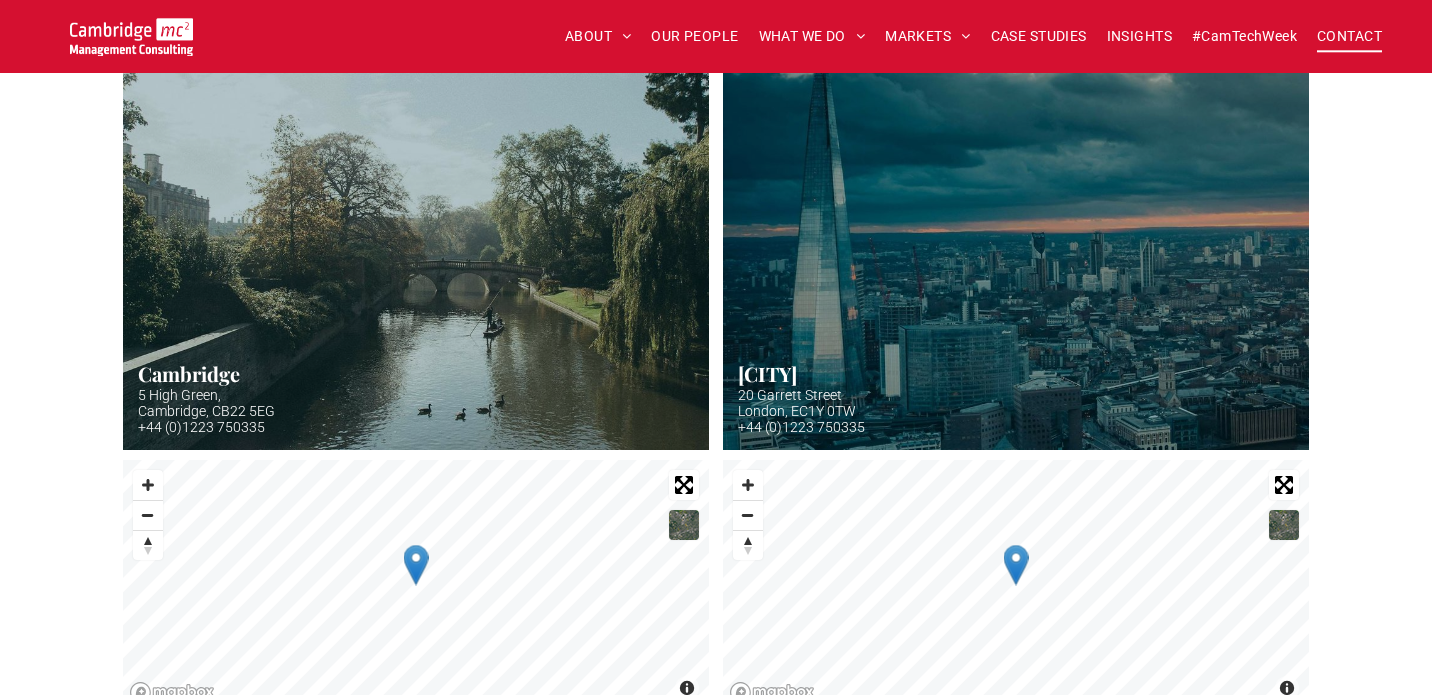 scroll, scrollTop: 600, scrollLeft: 0, axis: vertical 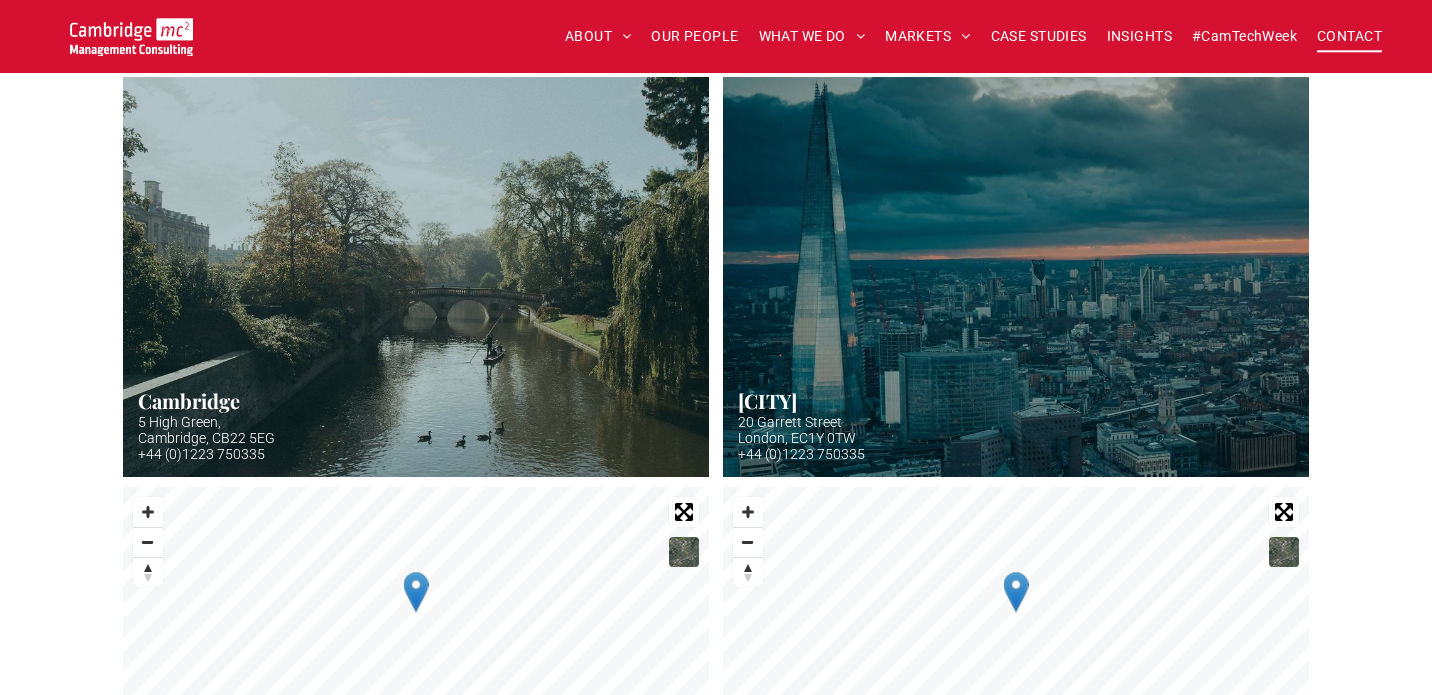 click at bounding box center [415, 277] 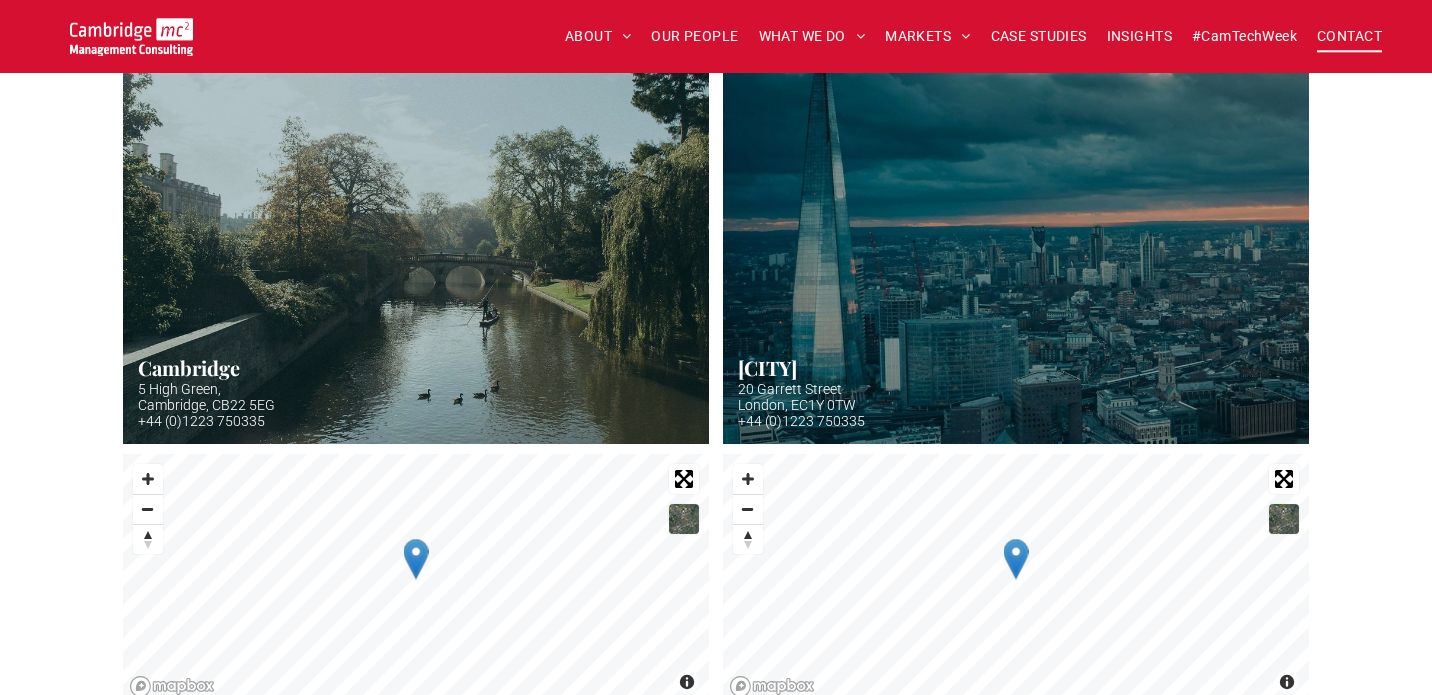 scroll, scrollTop: 600, scrollLeft: 0, axis: vertical 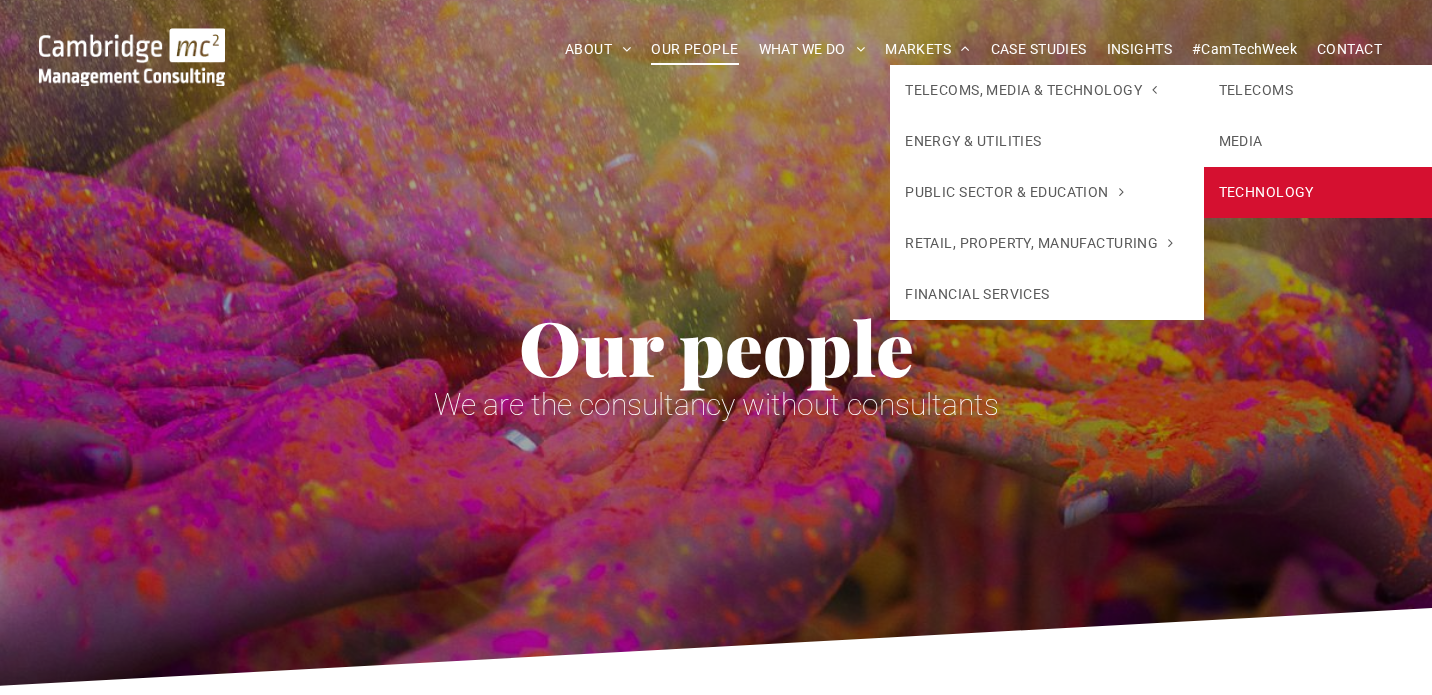 click on "TECHNOLOGY" at bounding box center (1360, 192) 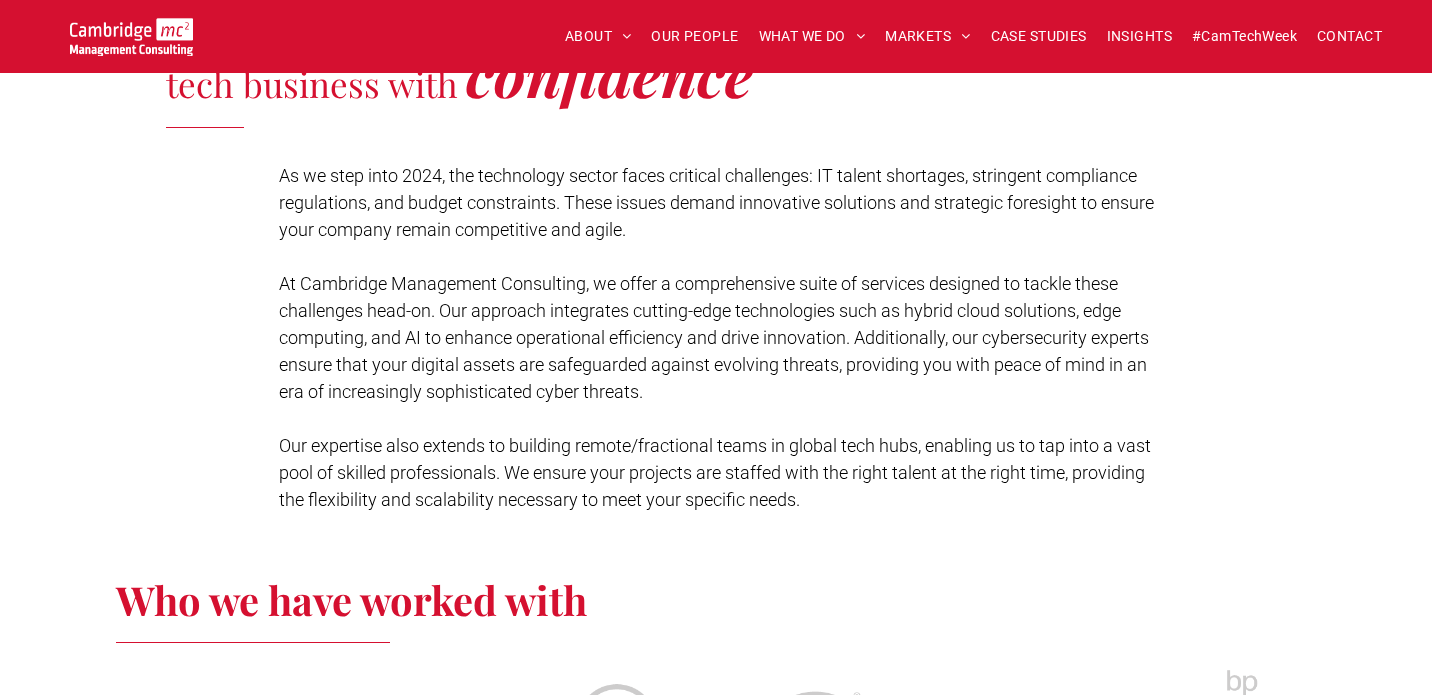 scroll, scrollTop: 700, scrollLeft: 0, axis: vertical 